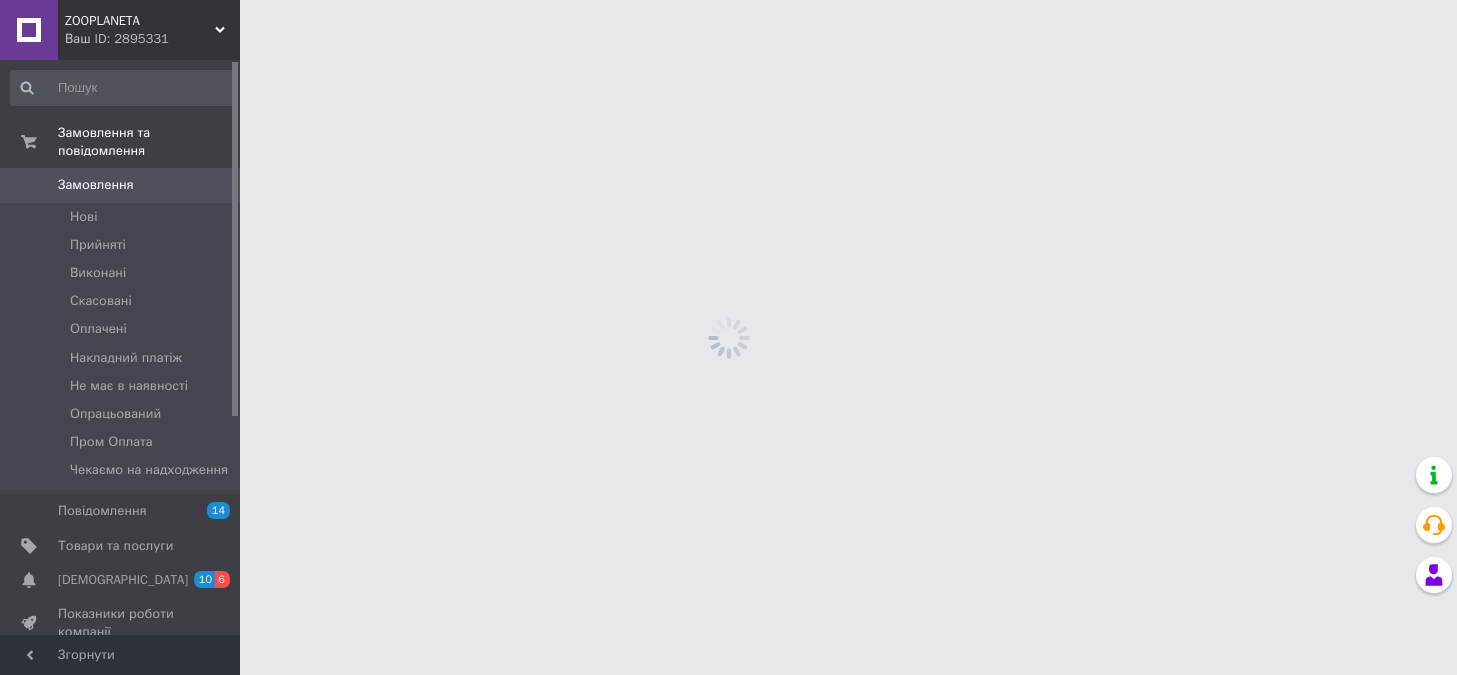 scroll, scrollTop: 0, scrollLeft: 0, axis: both 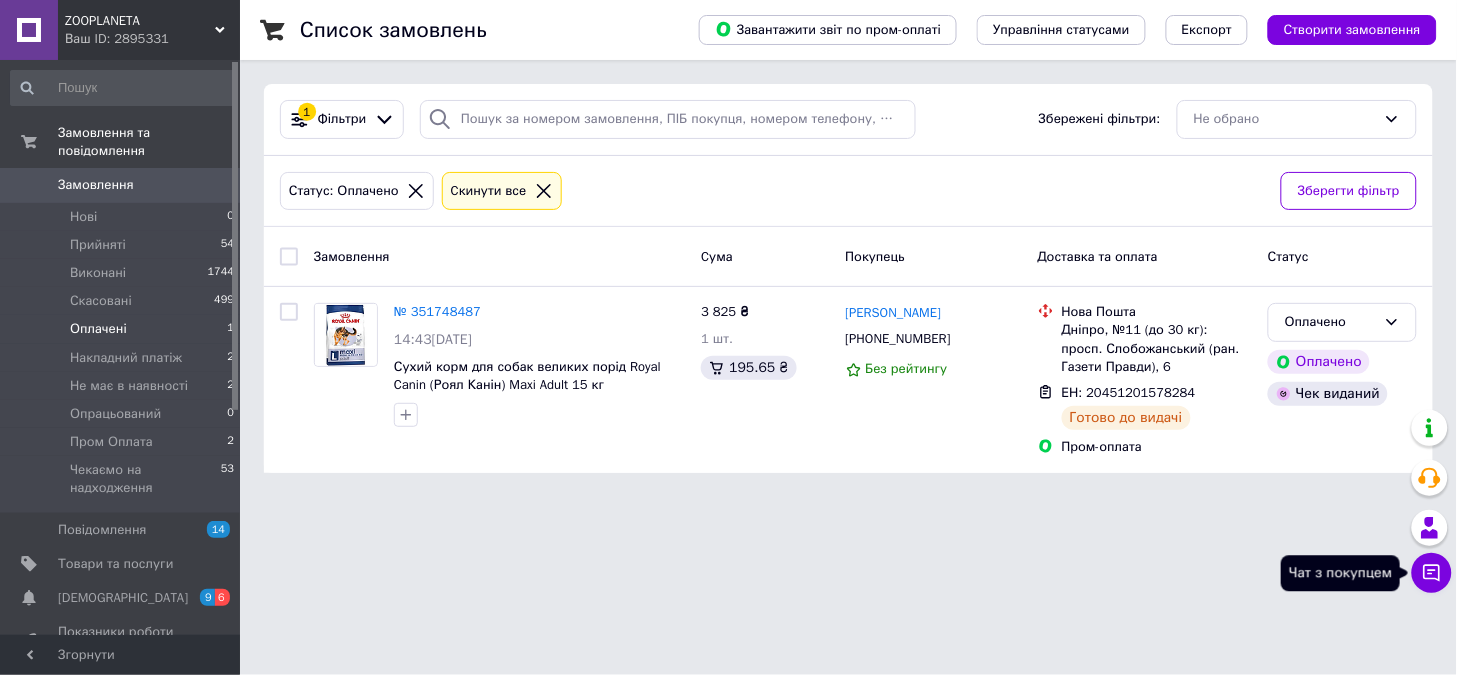 click 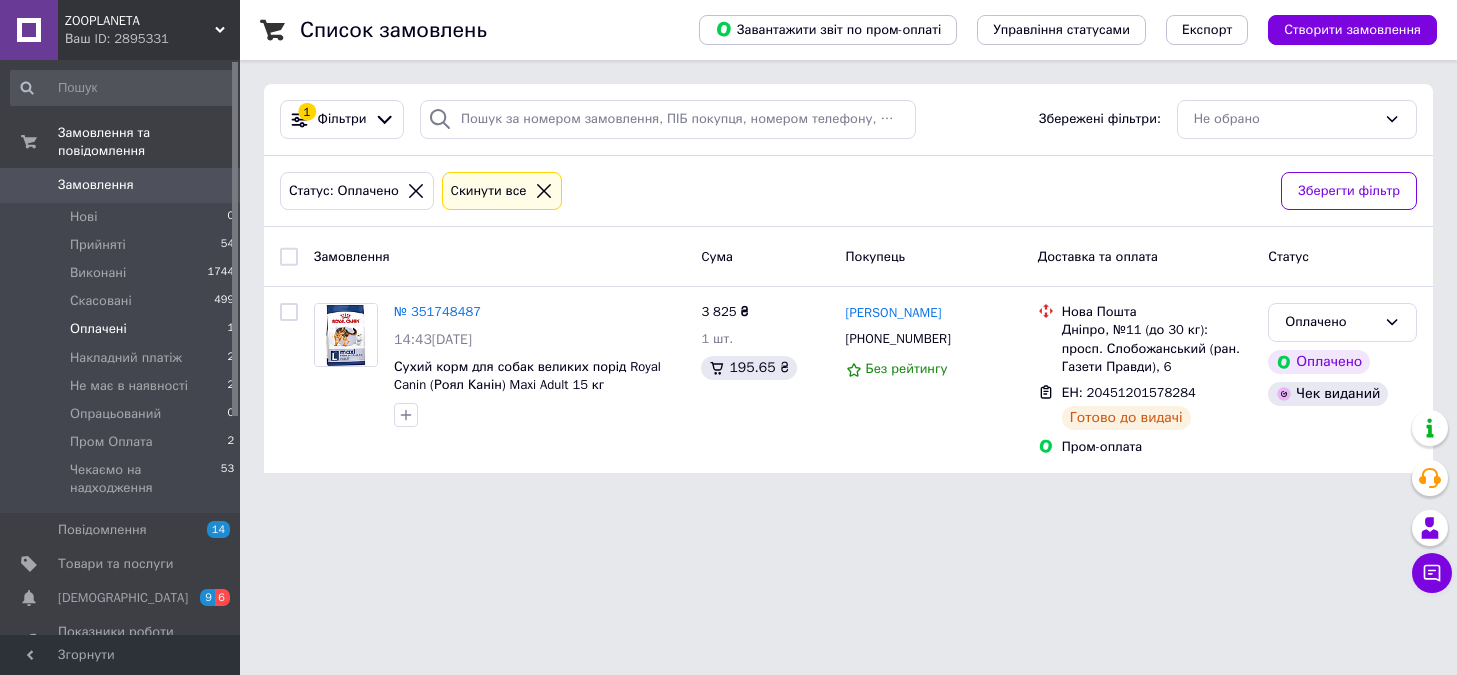 scroll, scrollTop: 0, scrollLeft: 0, axis: both 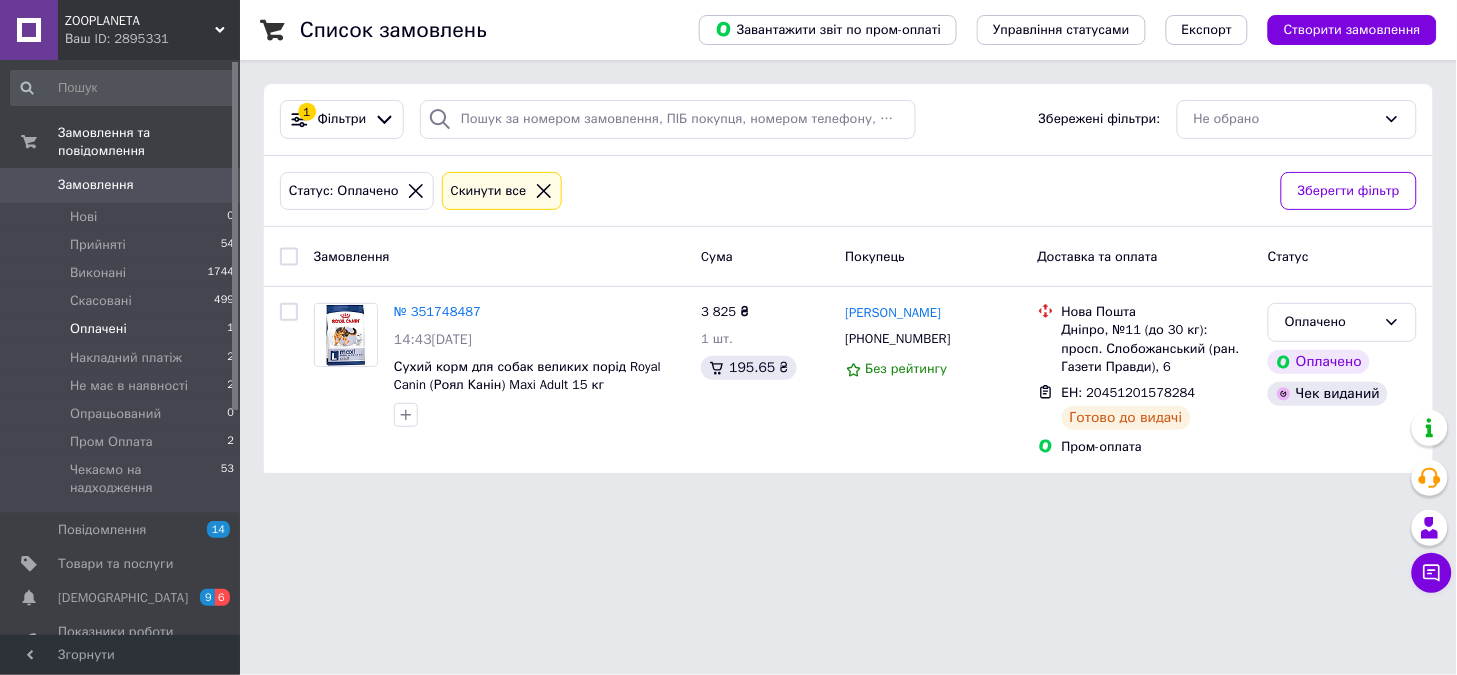 drag, startPoint x: 905, startPoint y: 590, endPoint x: 661, endPoint y: 561, distance: 245.71732 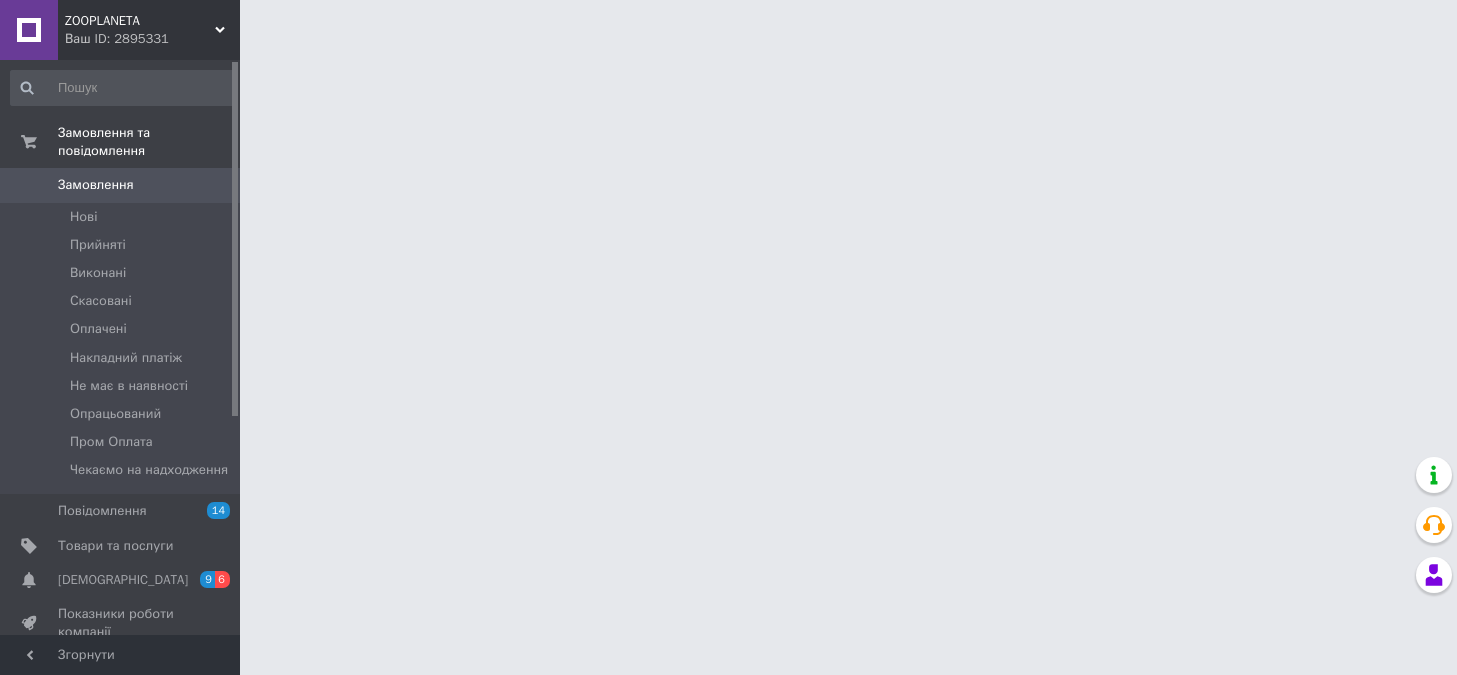 scroll, scrollTop: 0, scrollLeft: 0, axis: both 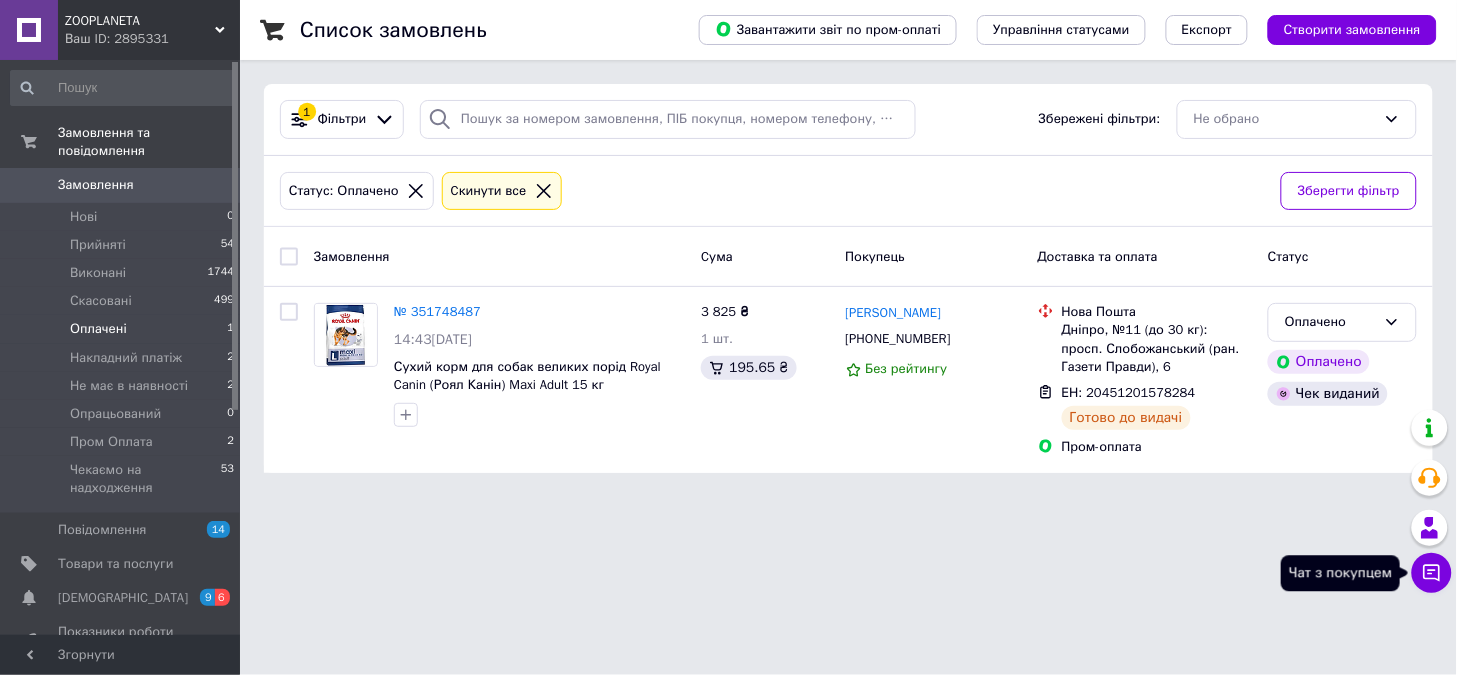 click 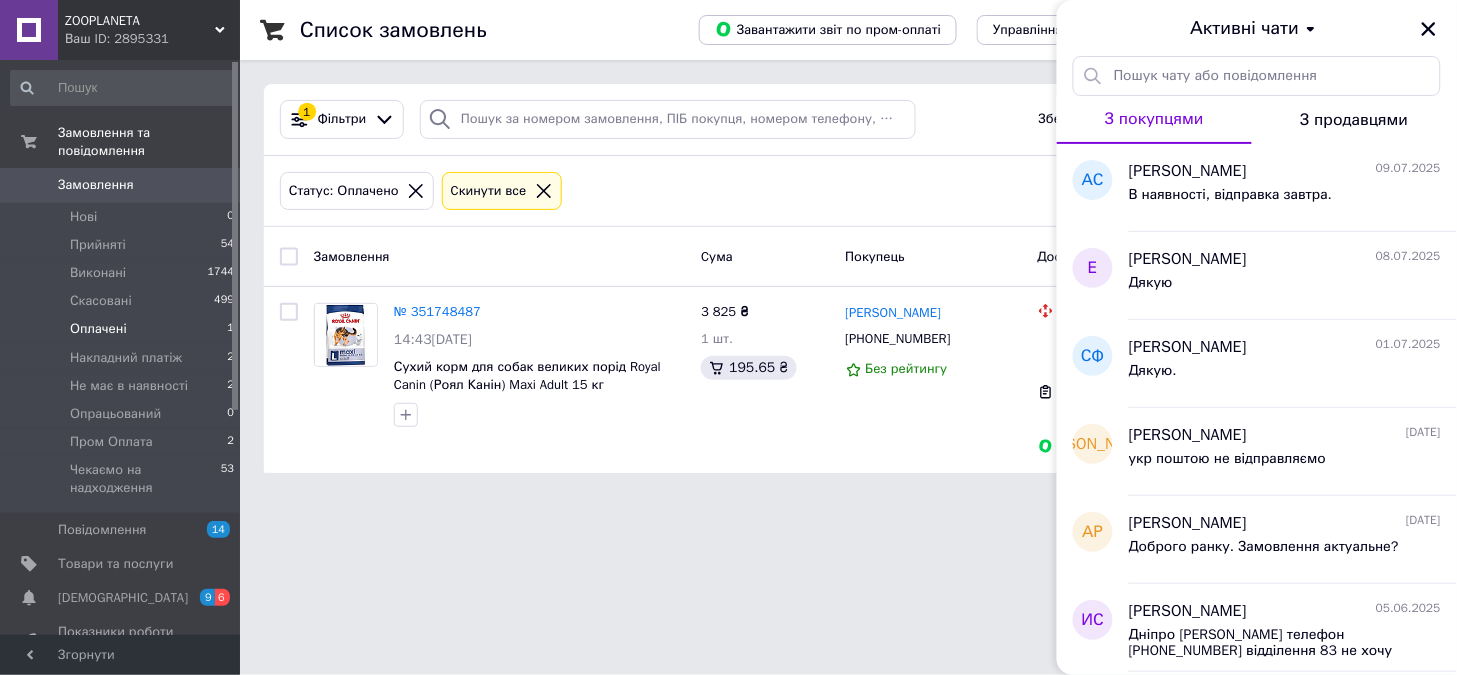 click on "ZOOPLANETA Ваш ID: 2895331 Сайт ZOOPLANETA Кабінет покупця Перевірити стан системи Сторінка на порталі [PERSON_NAME] Вийти Замовлення та повідомлення Замовлення 0 Нові 0 Прийняті 54 Виконані 1744 Скасовані 499 Оплачені 1 Накладний платіж 2 Не має в наявності 2 Опрацьований 0 Пром Оплата 2 Чекаємо на надходження 53 Повідомлення 14 Товари та послуги Сповіщення 9 6 Показники роботи компанії Панель управління Відгуки Клієнти Каталог ProSale Аналітика Управління сайтом Гаманець компанії [PERSON_NAME] Тарифи та рахунки Prom топ   1" at bounding box center [728, 248] 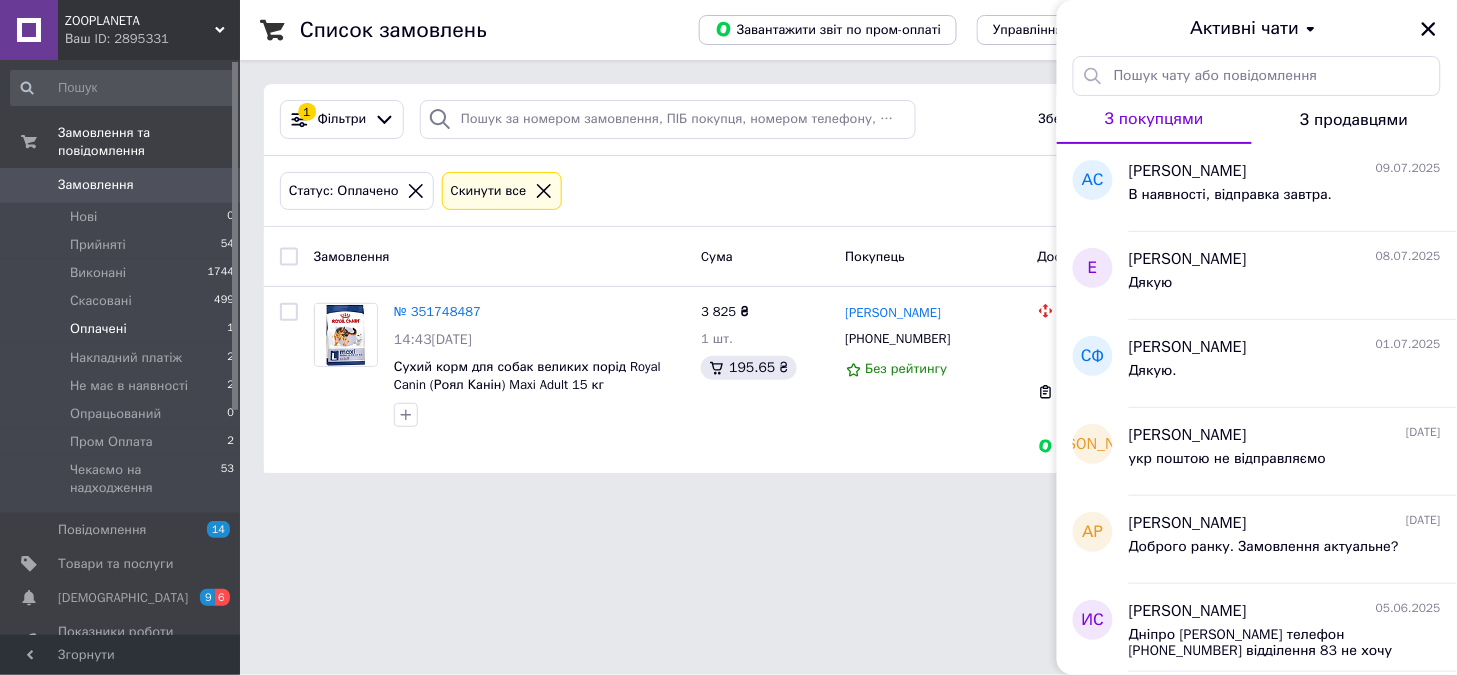 click on "ZOOPLANETA Ваш ID: 2895331 Сайт ZOOPLANETA Кабінет покупця Перевірити стан системи Сторінка на порталі [PERSON_NAME] Вийти Замовлення та повідомлення Замовлення 0 Нові 0 Прийняті 54 Виконані 1744 Скасовані 499 Оплачені 1 Накладний платіж 2 Не має в наявності 2 Опрацьований 0 Пром Оплата 2 Чекаємо на надходження 53 Повідомлення 14 Товари та послуги Сповіщення 9 6 Показники роботи компанії Панель управління Відгуки Клієнти Каталог ProSale Аналітика Управління сайтом Гаманець компанії [PERSON_NAME] Тарифи та рахунки Prom топ   1" at bounding box center (728, 248) 